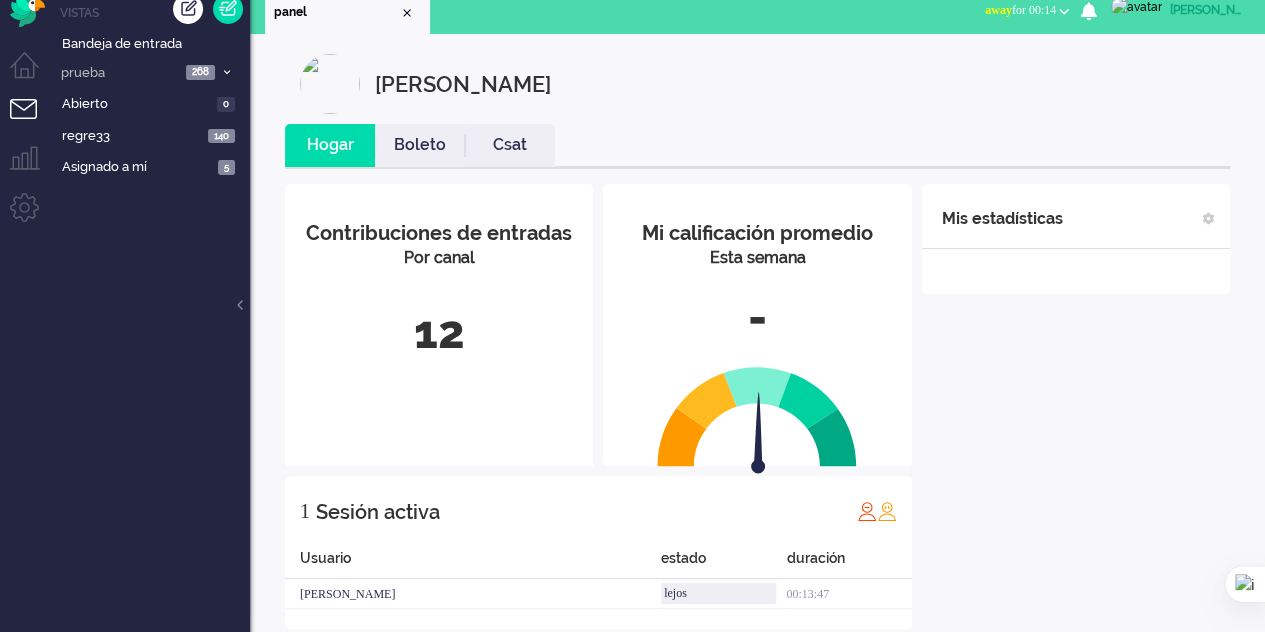 scroll, scrollTop: 0, scrollLeft: 0, axis: both 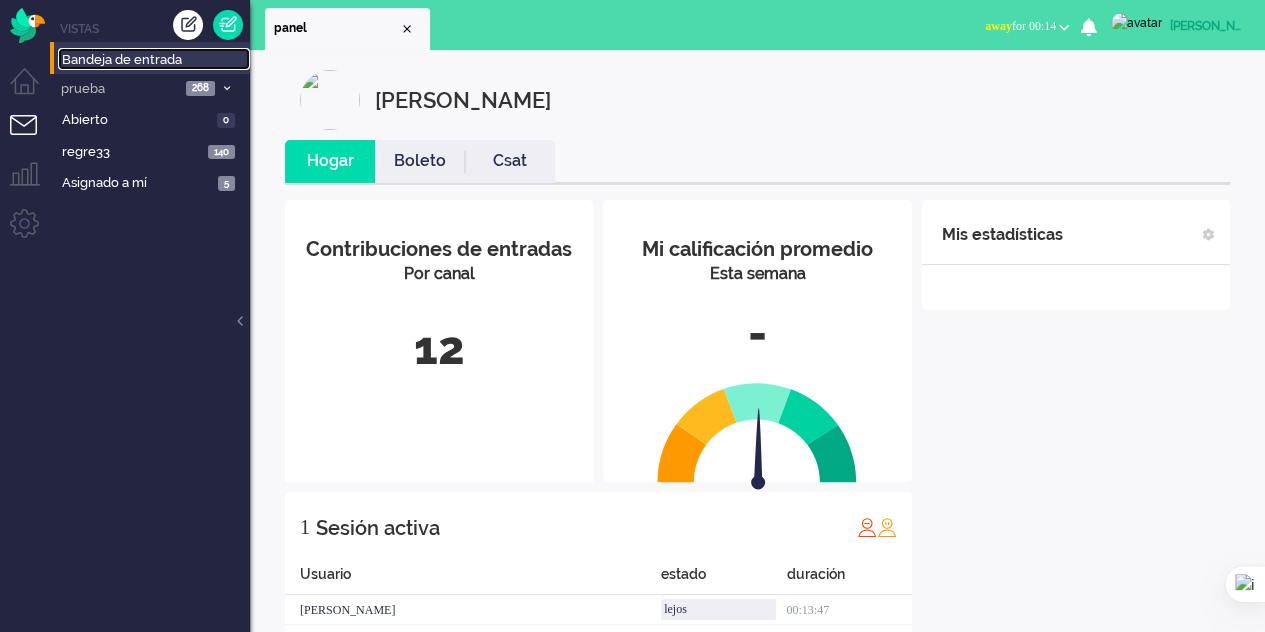 click on "Bandeja de entrada" at bounding box center [122, 59] 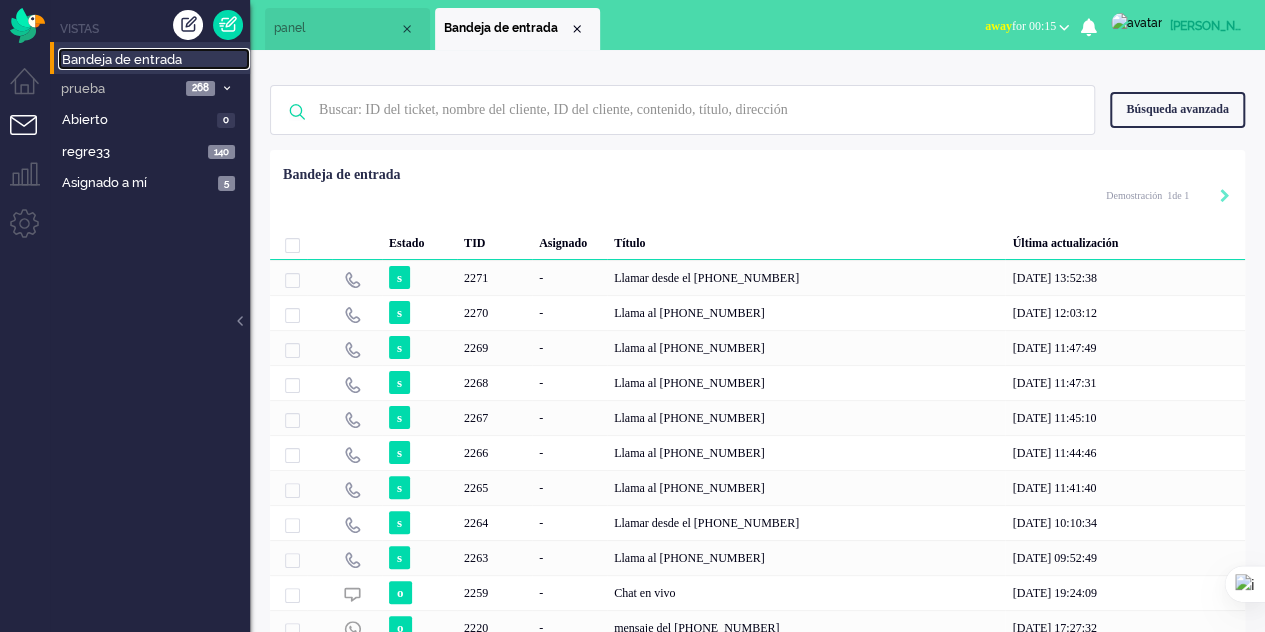 click on "panel" at bounding box center (336, 28) 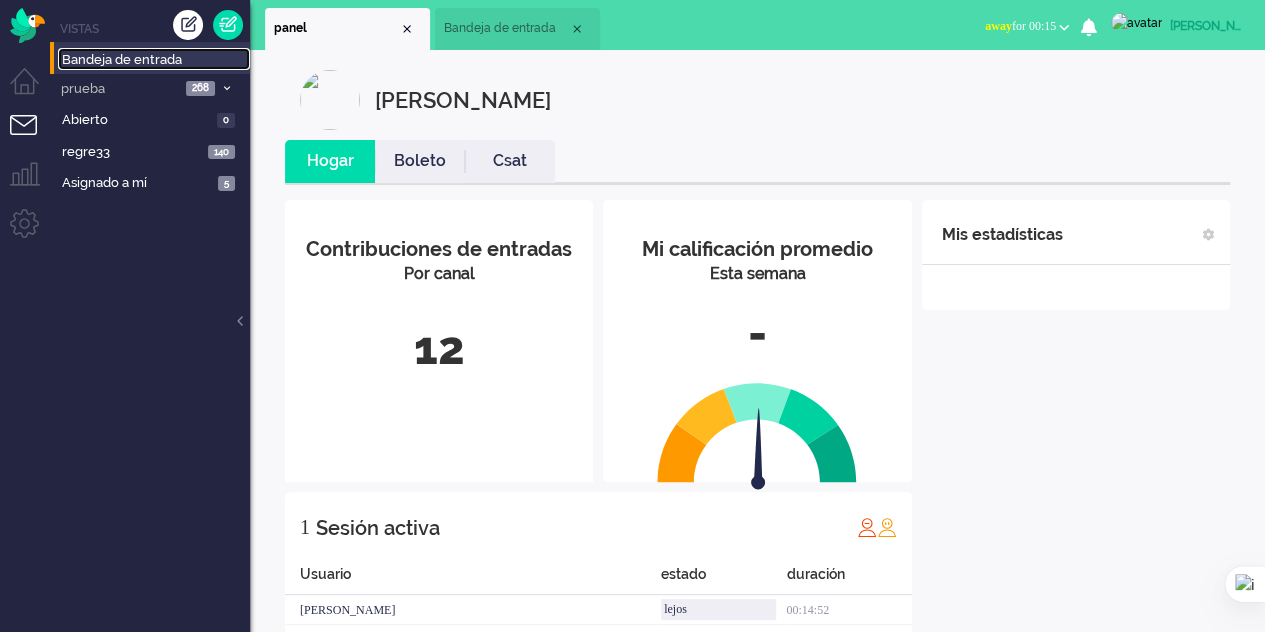 click on "Bandeja de entrada" at bounding box center [500, 28] 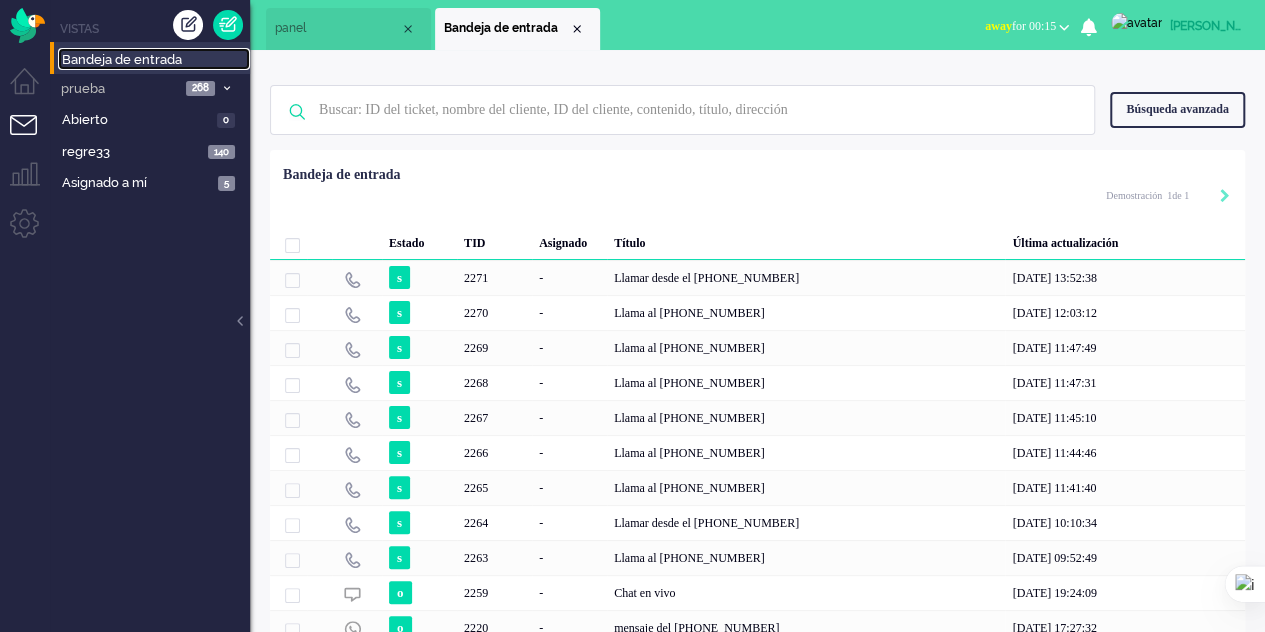click on "panel" at bounding box center [337, 28] 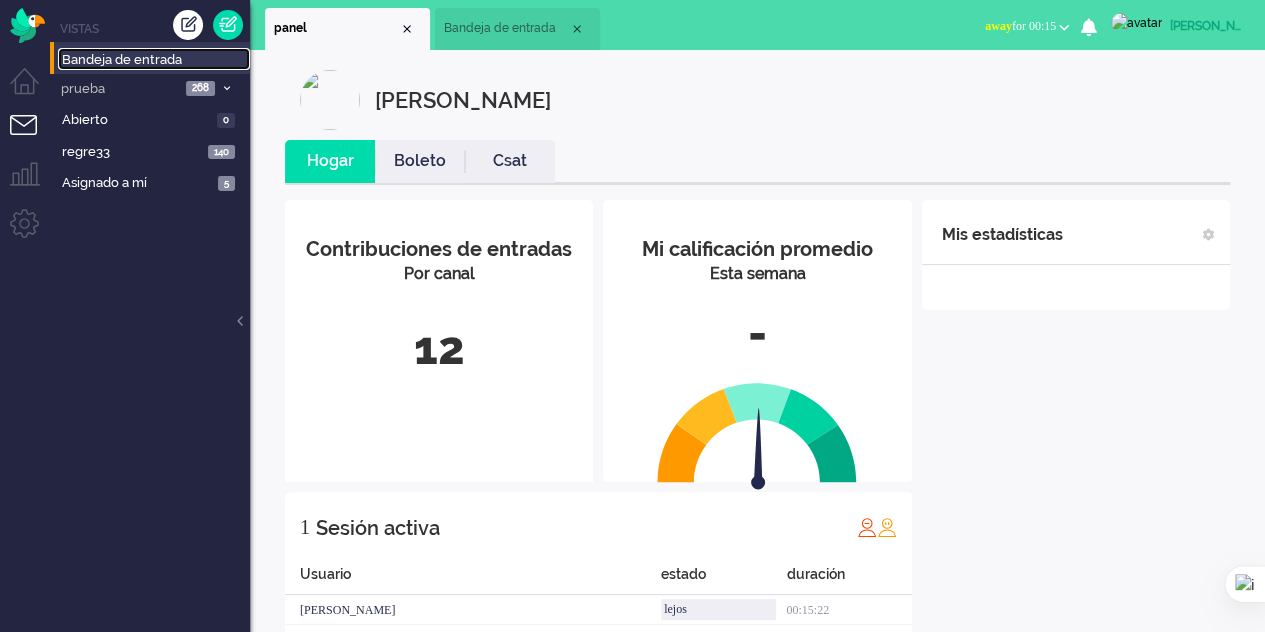 click on "Bandeja de entrada" at bounding box center [500, 28] 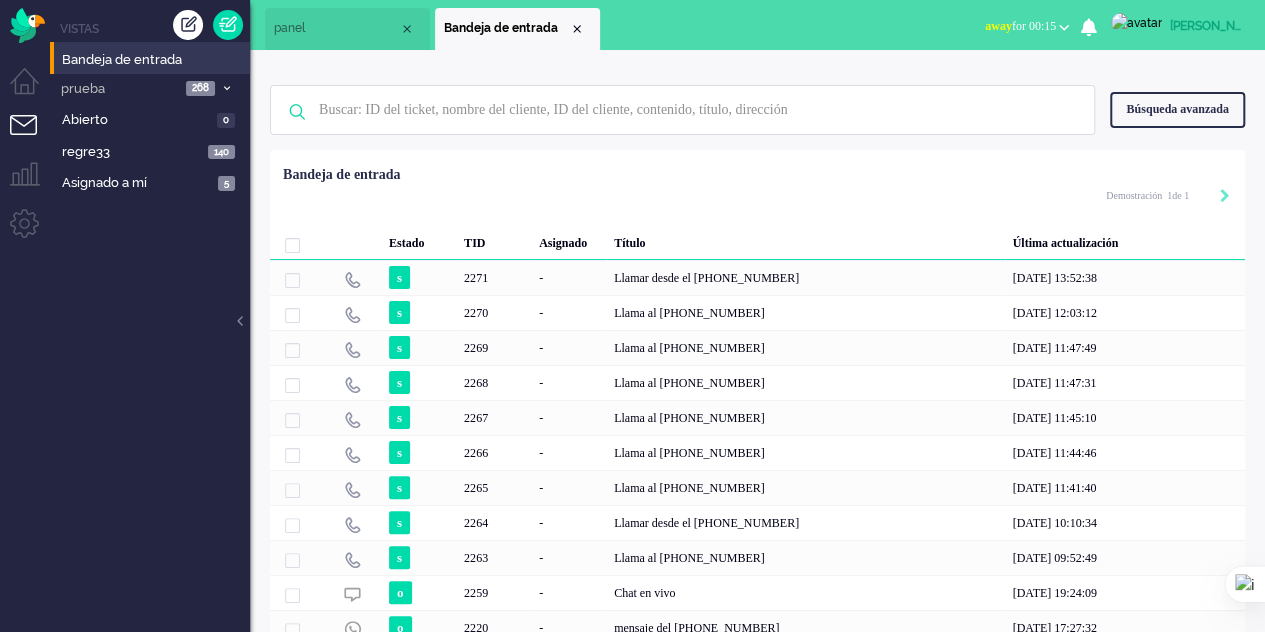 click on "panel                                                                                                                                                                                                                                  Bandeja de entrada" at bounding box center (562, 25) 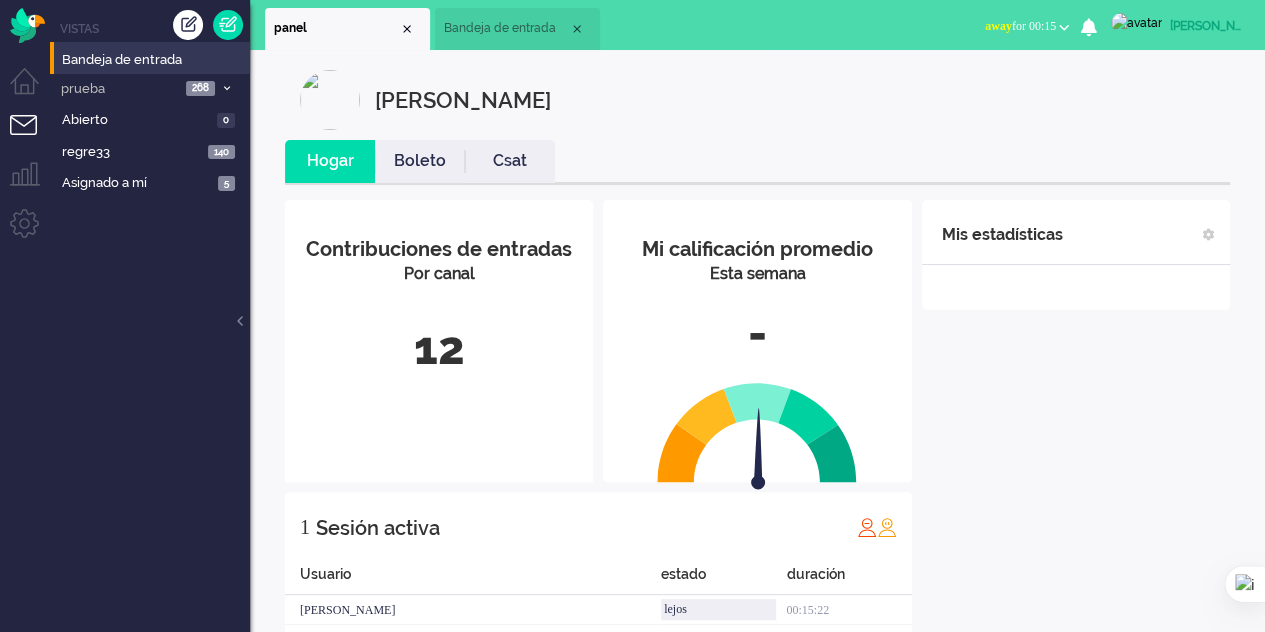 click on "Bandeja de entrada" at bounding box center (500, 28) 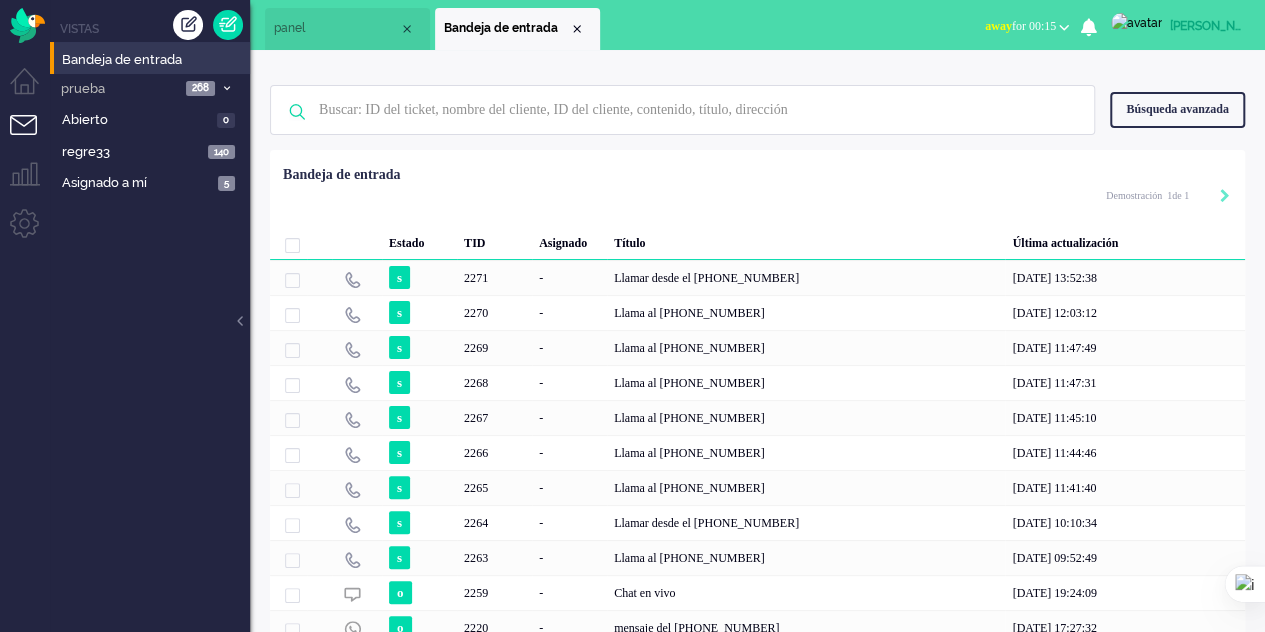 click on "panel                                                                                                                                                                                                                                  Bandeja de entrada" at bounding box center (562, 25) 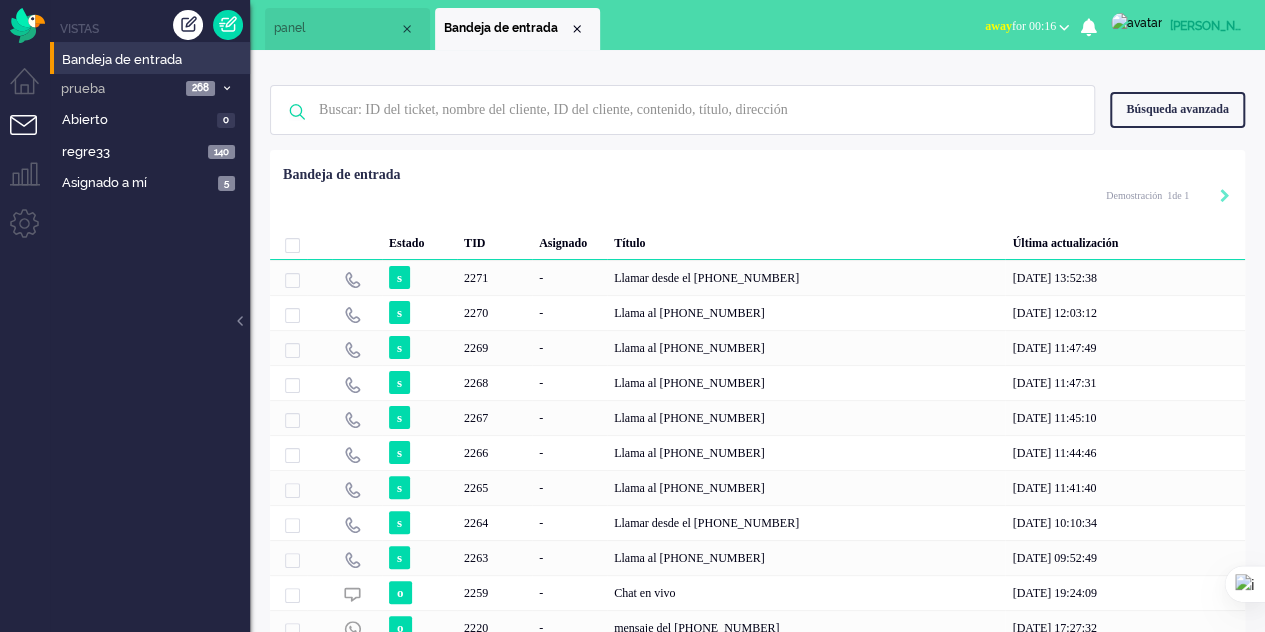 click on "panel" at bounding box center [336, 28] 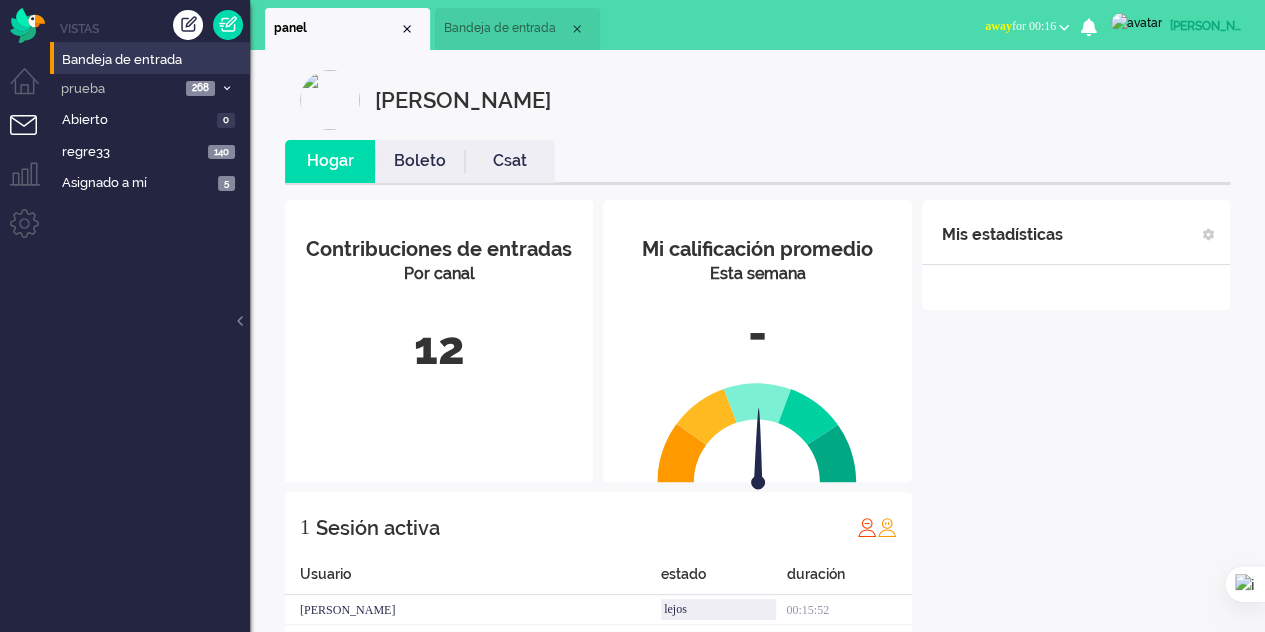 scroll, scrollTop: 0, scrollLeft: 0, axis: both 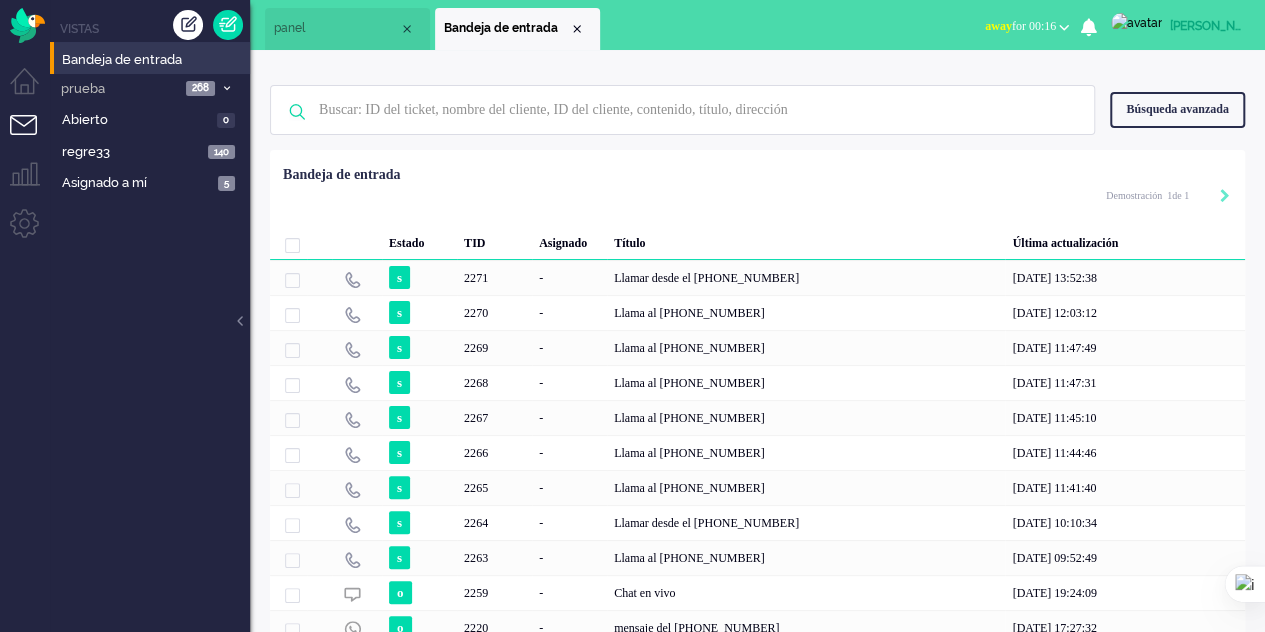 click on "panel" at bounding box center (336, 28) 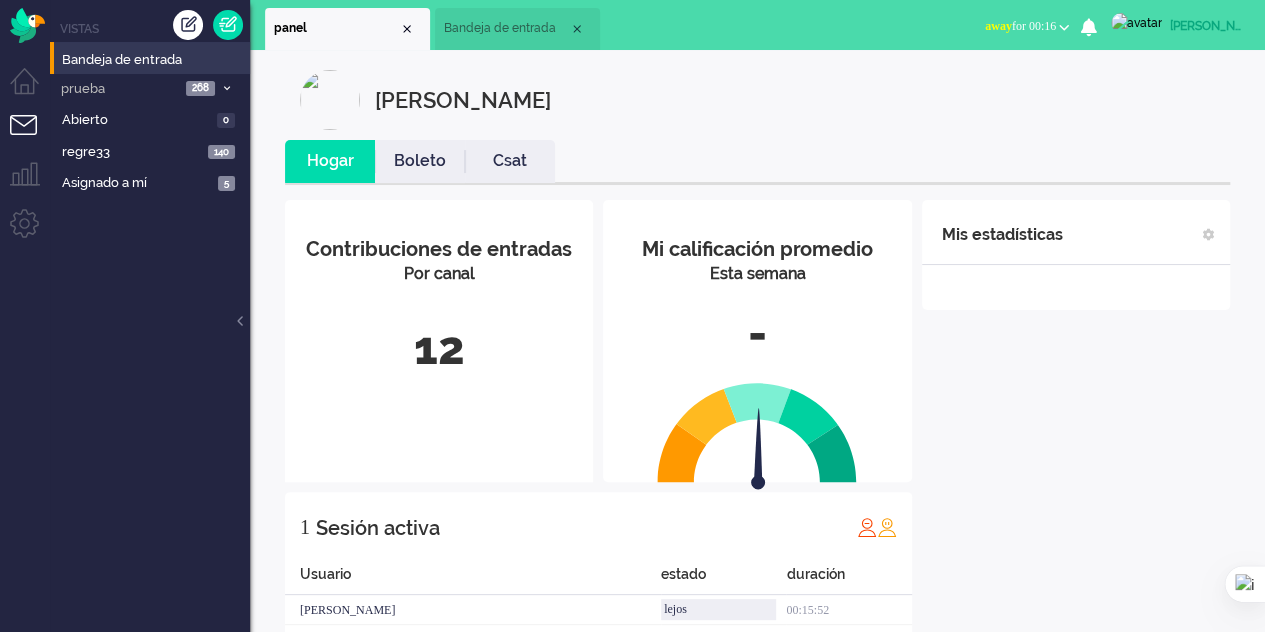 click on "Bandeja de entrada" at bounding box center [500, 28] 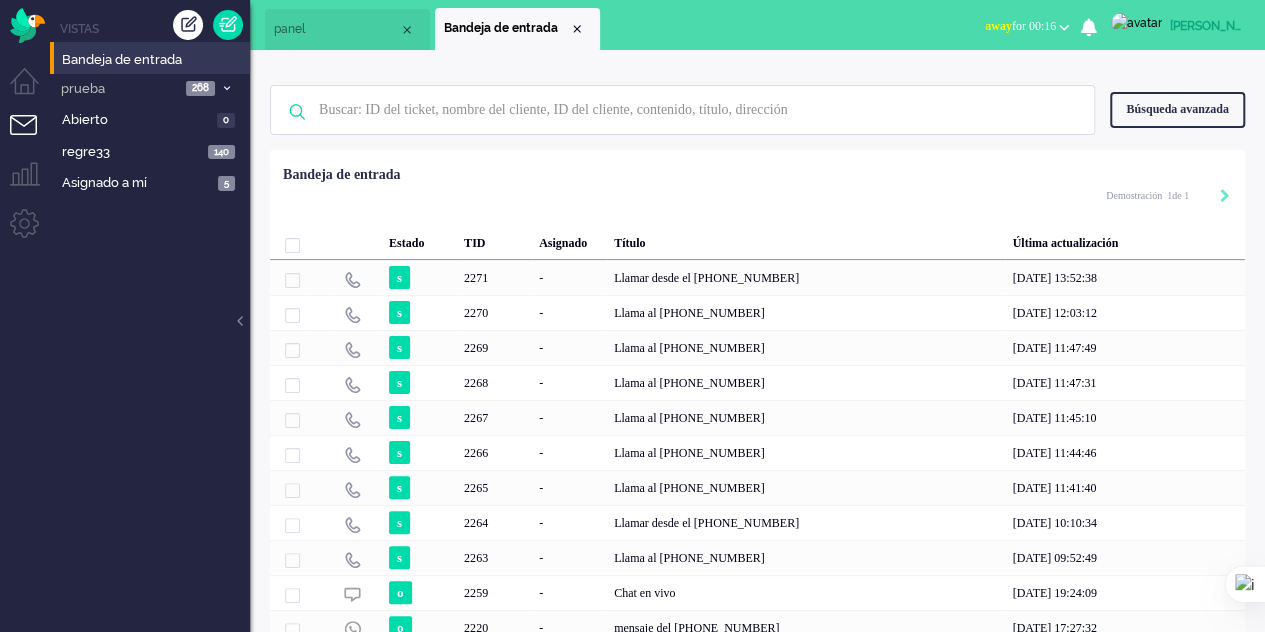 click on "panel" at bounding box center [347, 30] 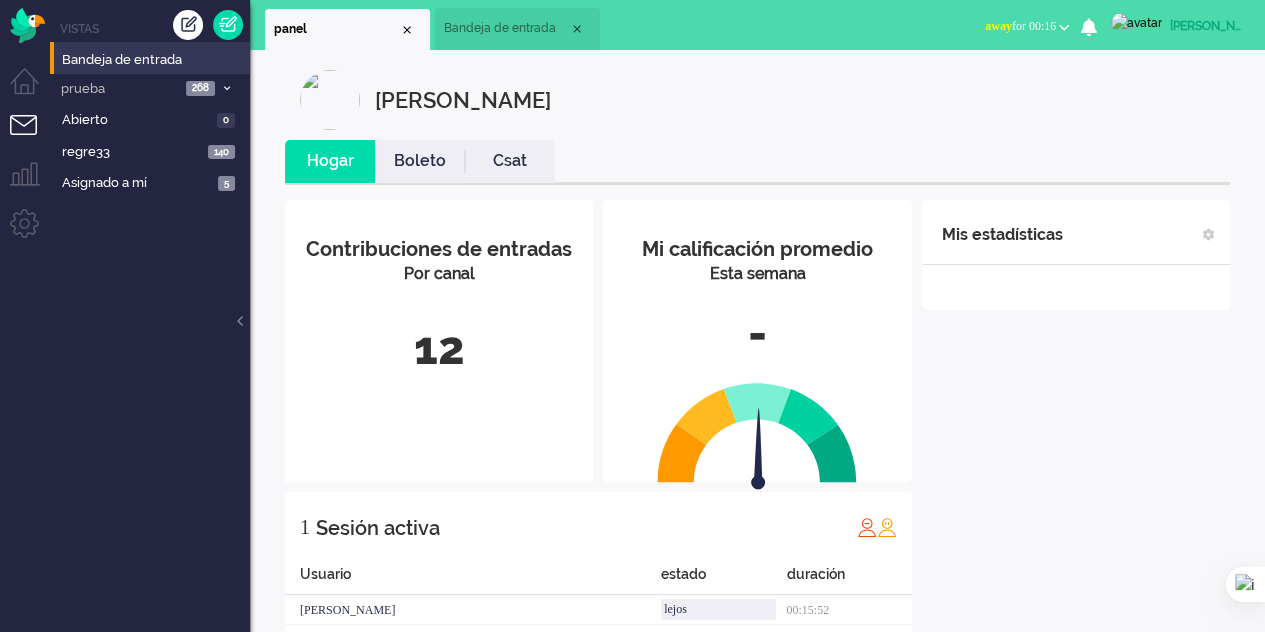 click on "Bandeja de entrada" at bounding box center [517, 29] 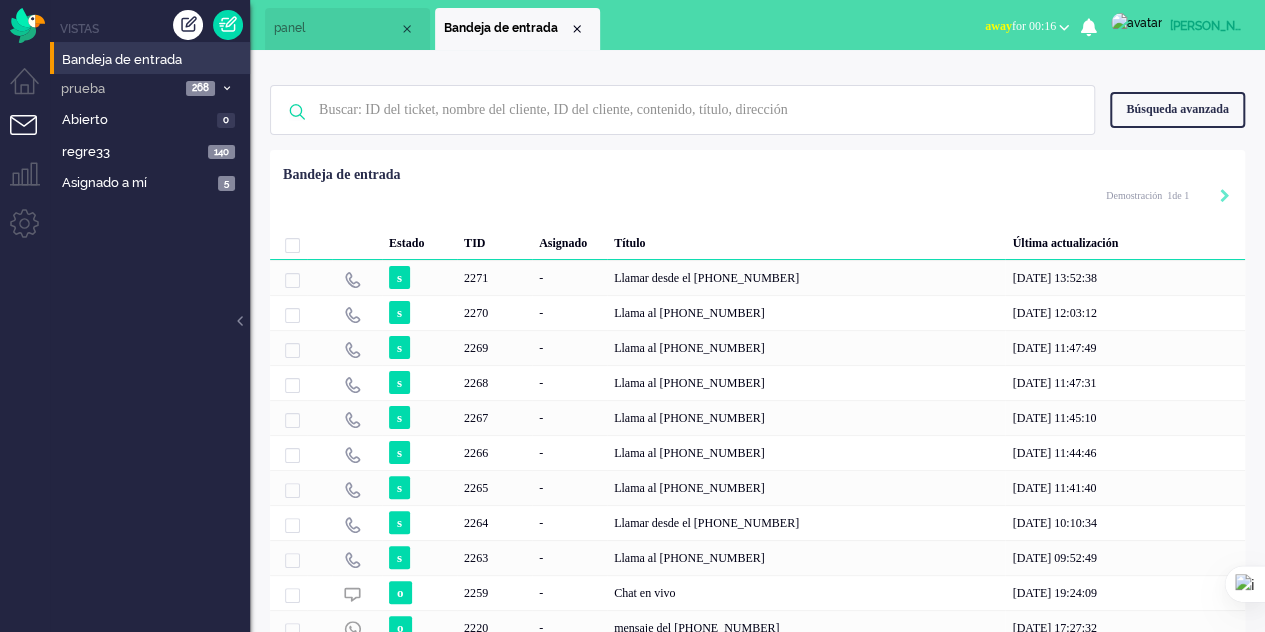 click on "panel" at bounding box center [347, 29] 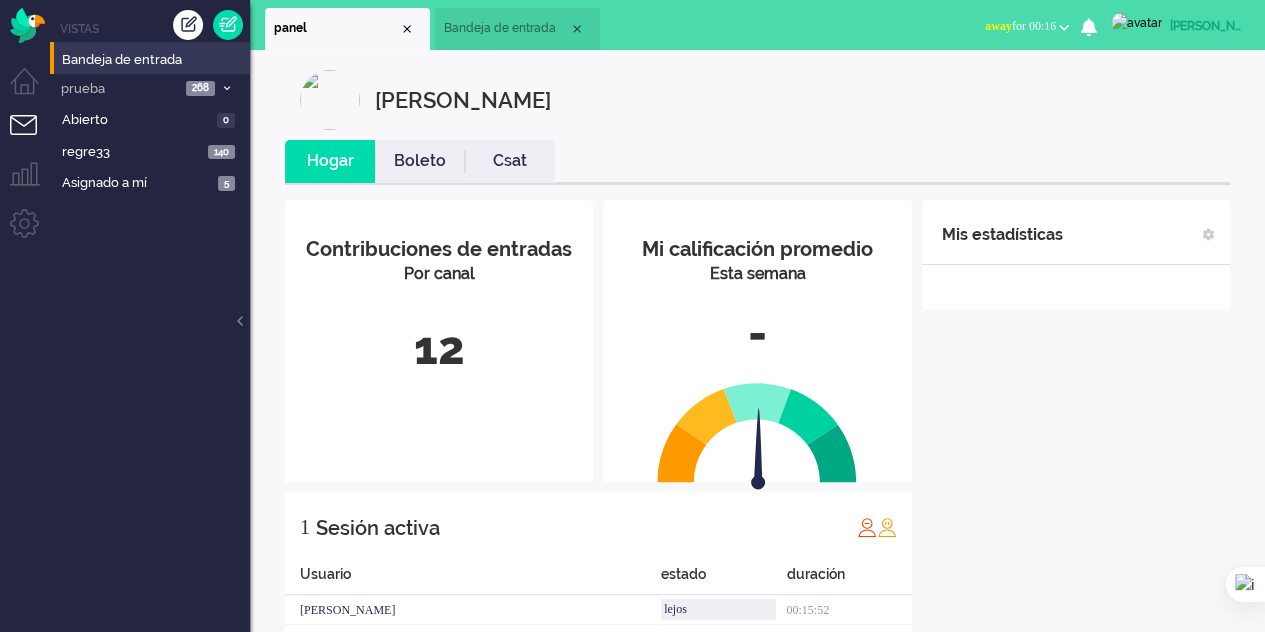 click on "Bandeja de entrada" at bounding box center (500, 28) 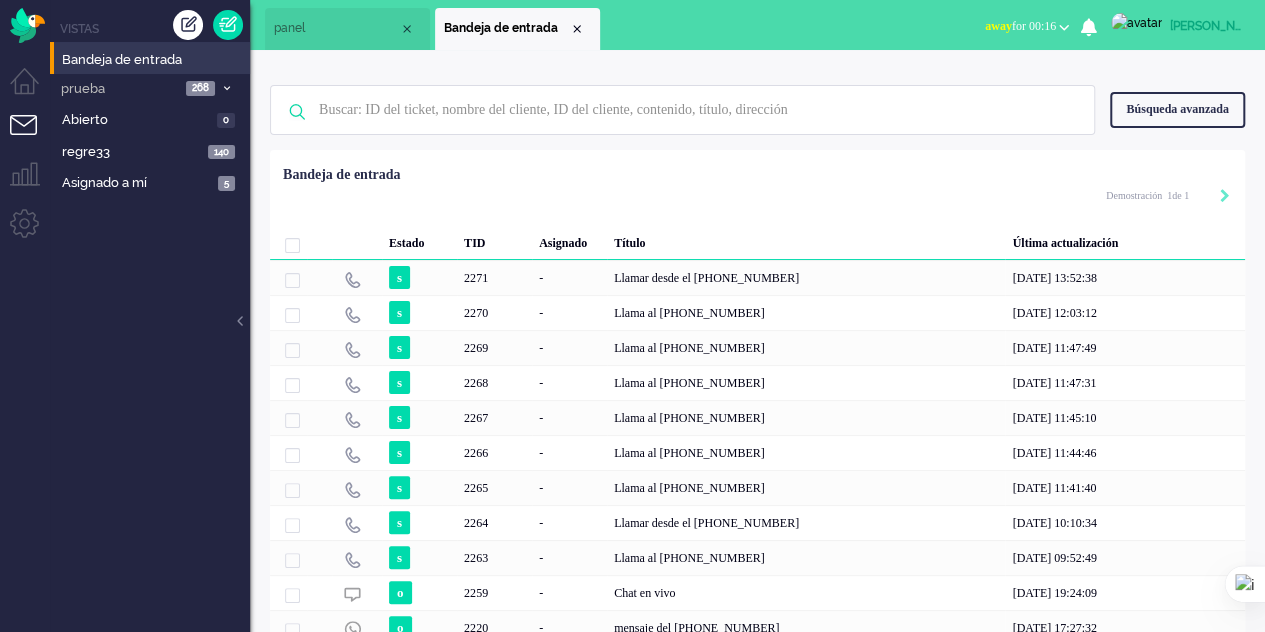 click on "panel" at bounding box center (336, 28) 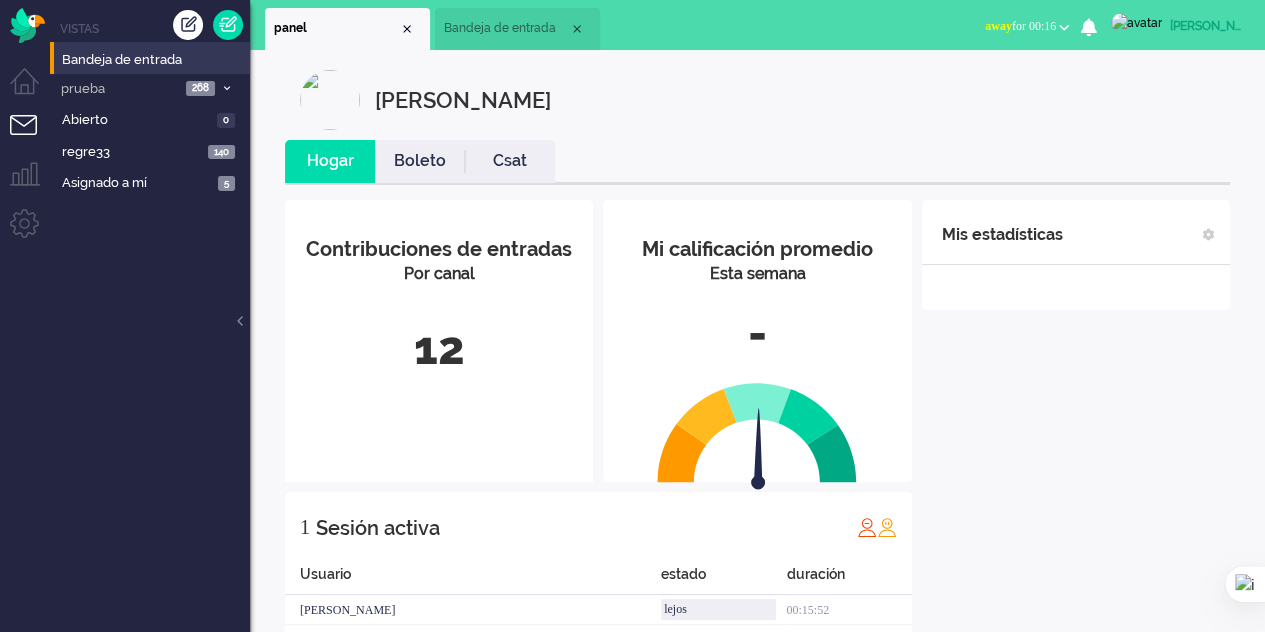 click on "Bandeja de entrada" at bounding box center (500, 28) 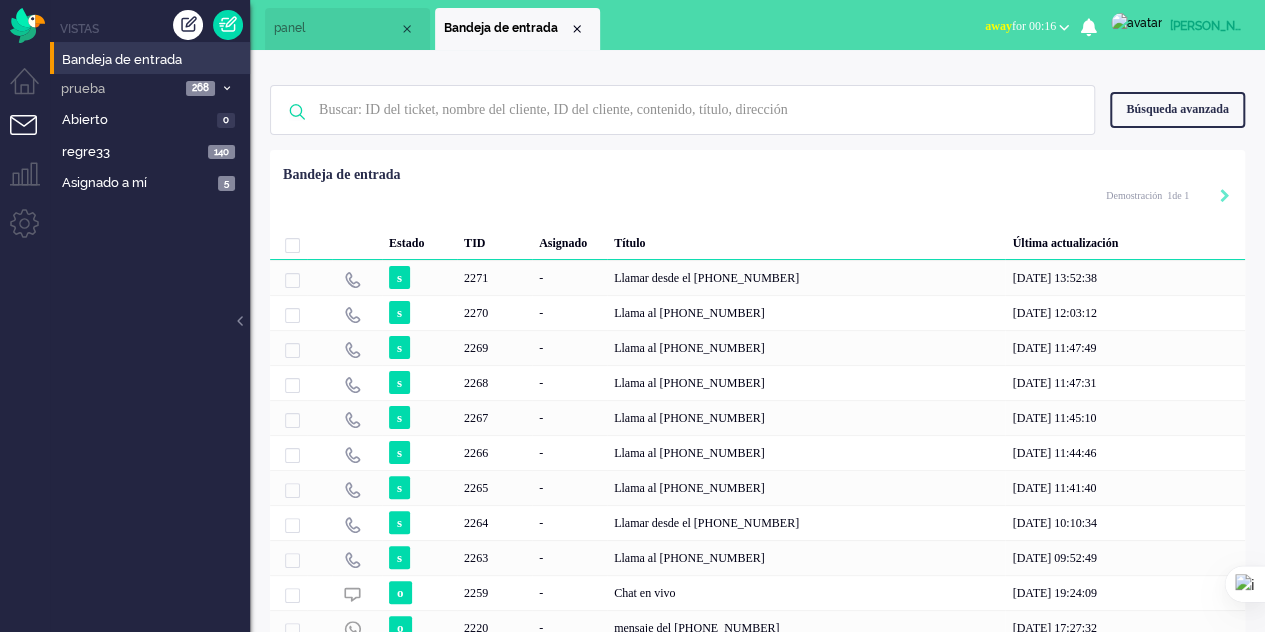 click on "panel" at bounding box center (336, 28) 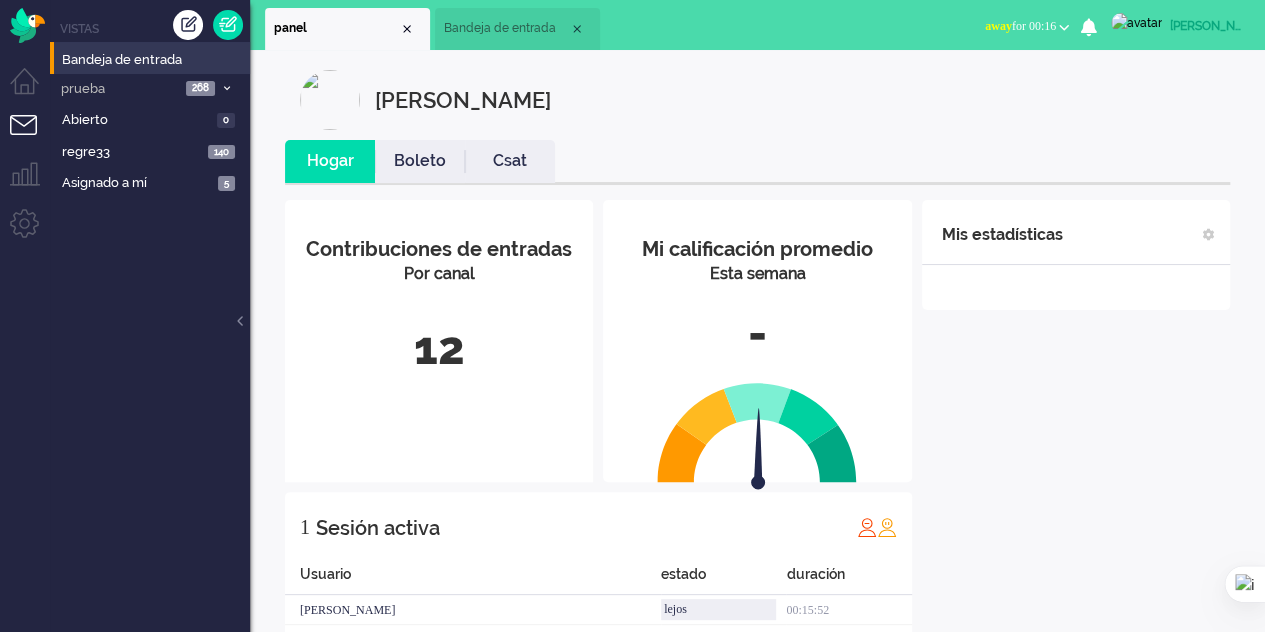 click on "Bandeja de entrada" at bounding box center (500, 28) 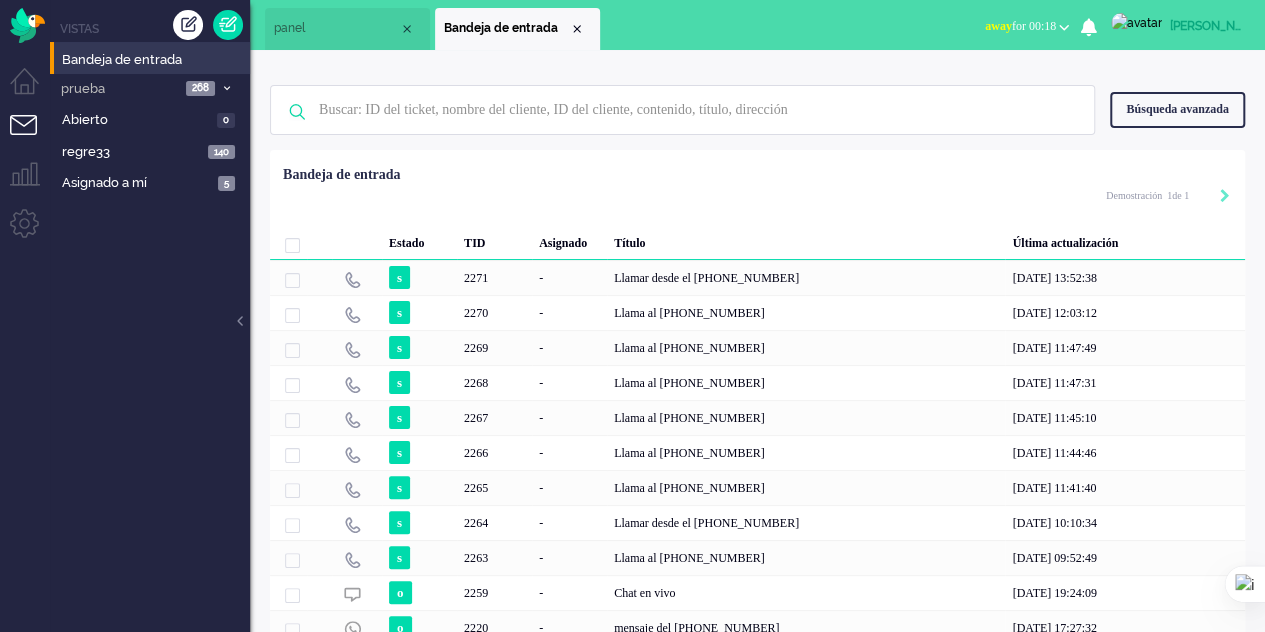 click on "panel" at bounding box center [347, 29] 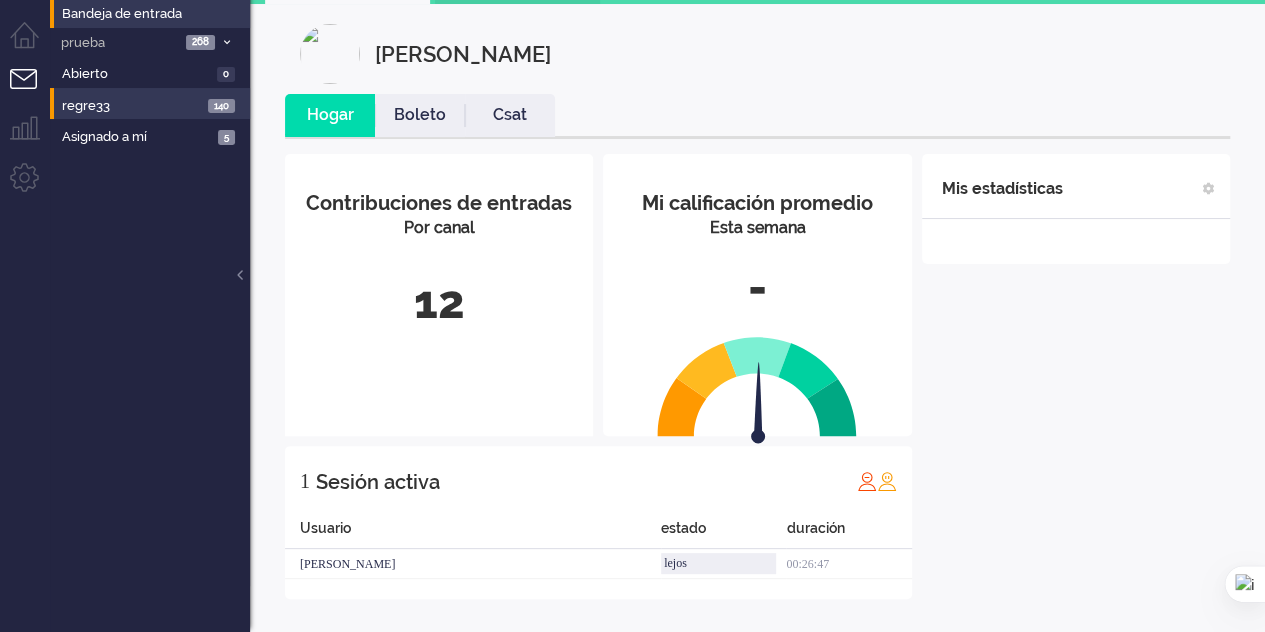 scroll, scrollTop: 0, scrollLeft: 0, axis: both 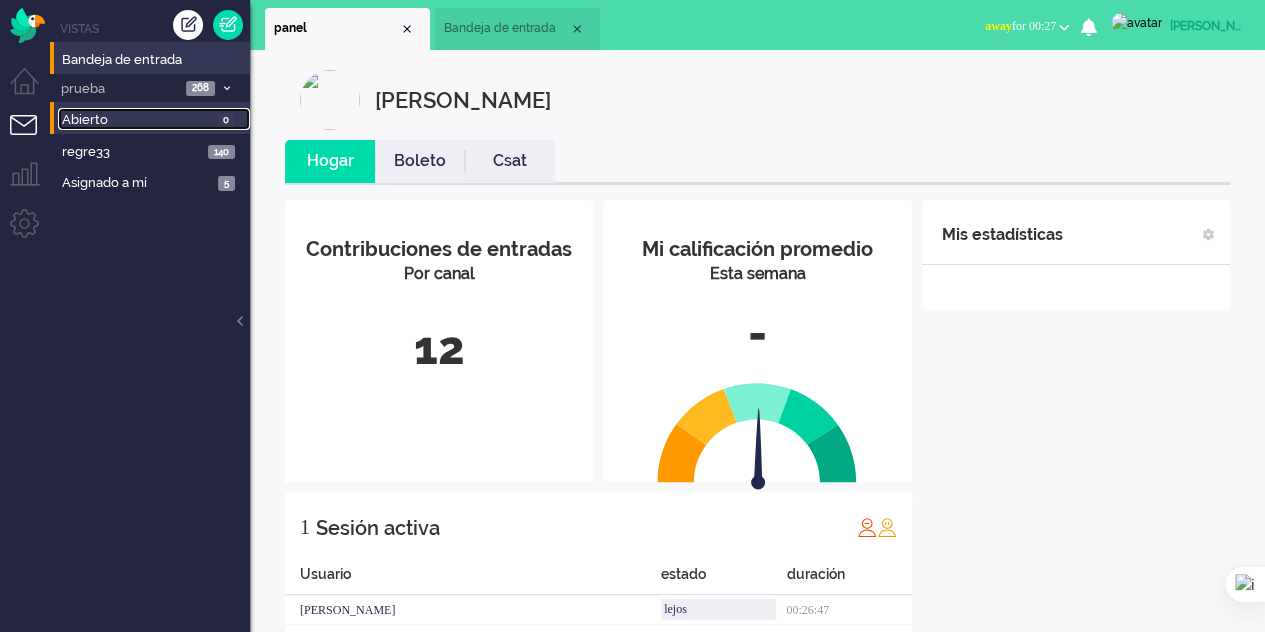 click on "Abierto" at bounding box center [85, 119] 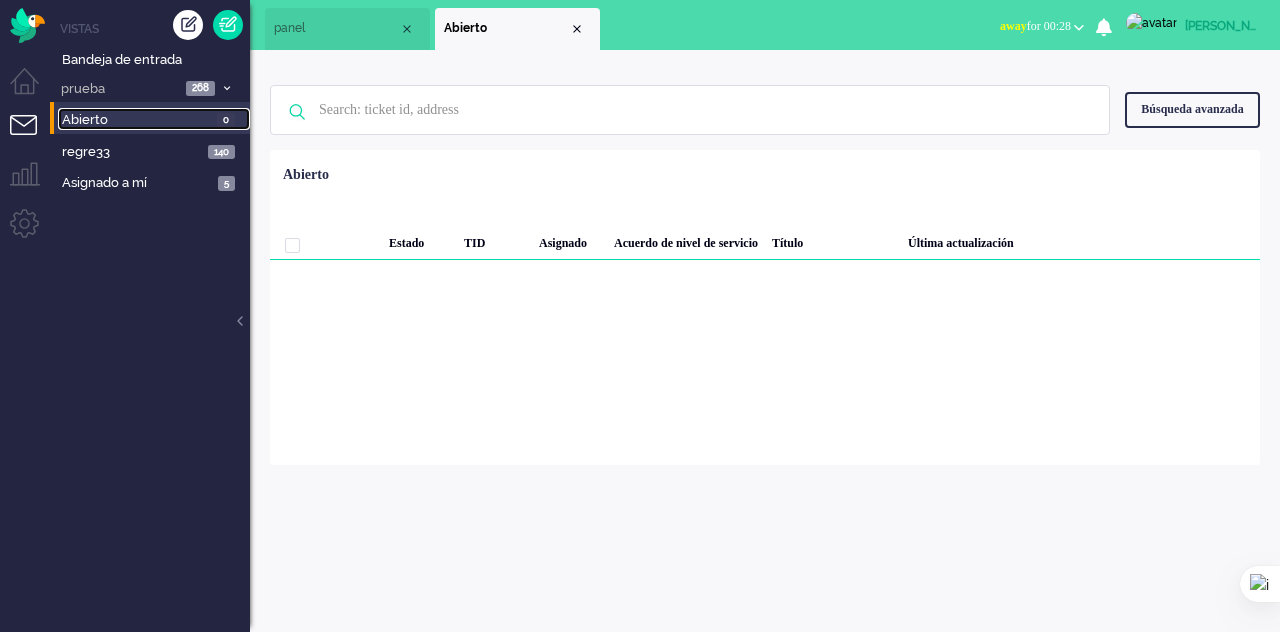 click on "panel" at bounding box center [347, 29] 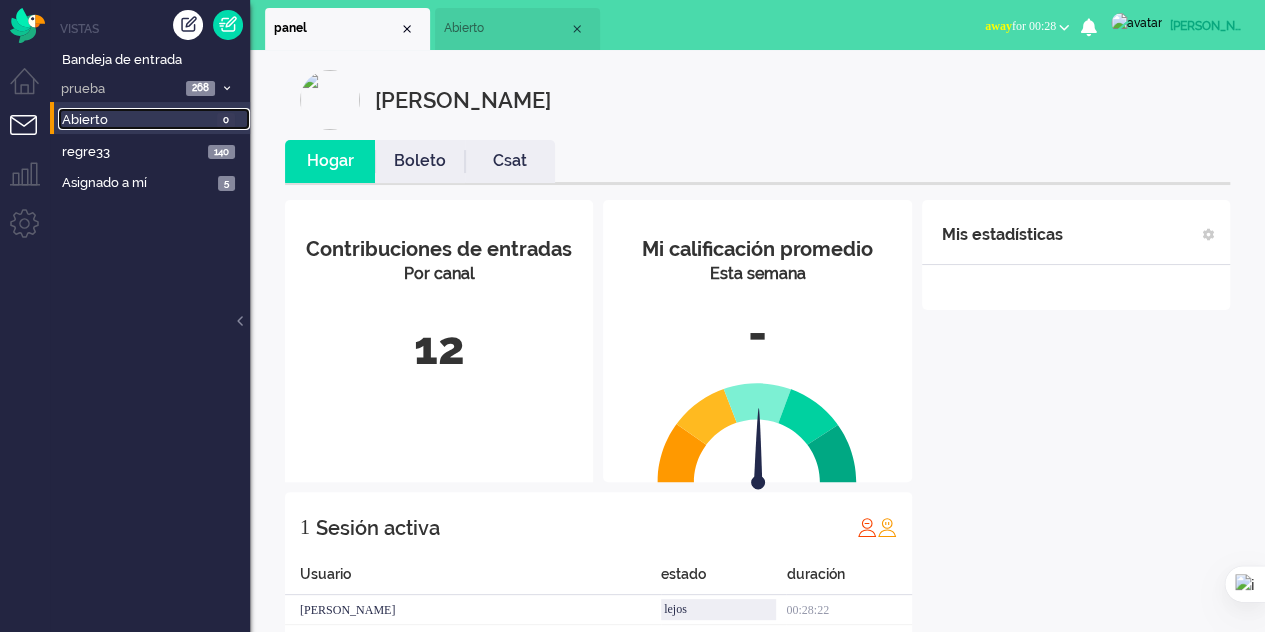 click on "Abierto" at bounding box center [517, 29] 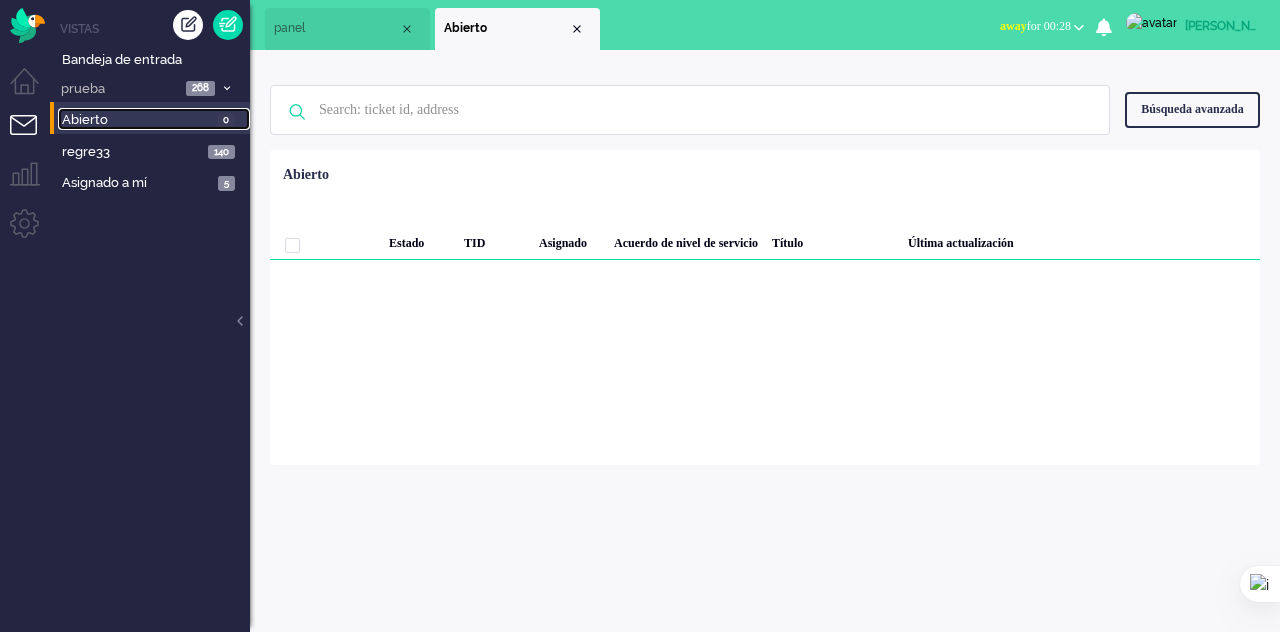 click on "panel" at bounding box center [289, 28] 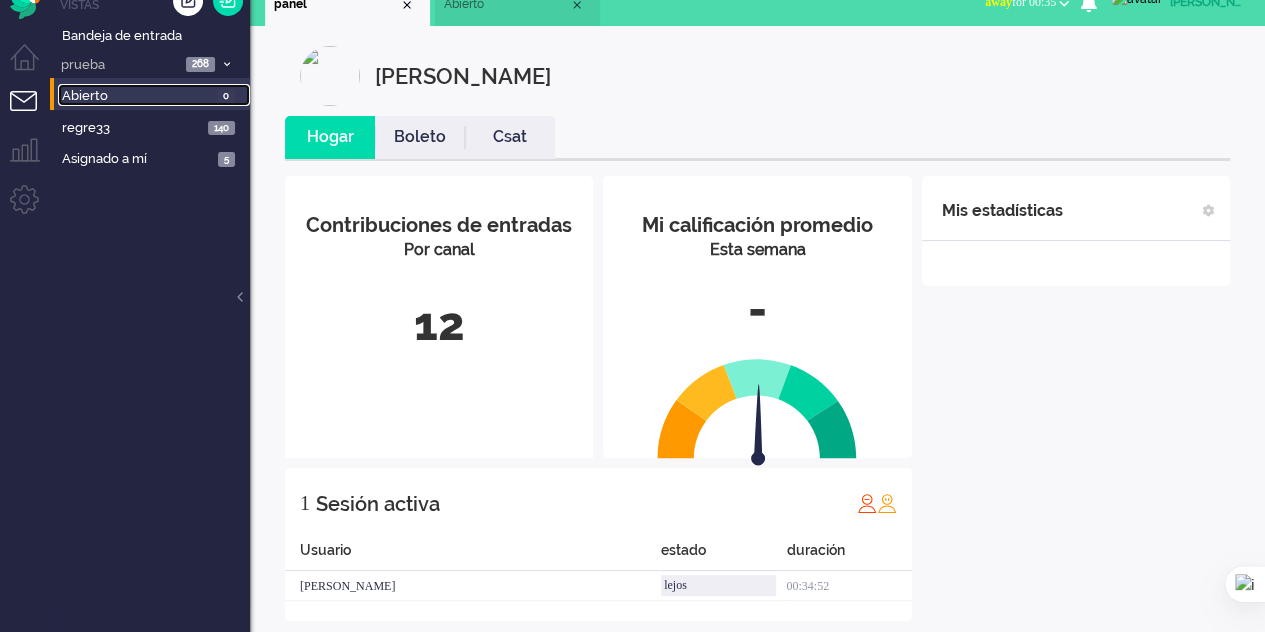 scroll, scrollTop: 46, scrollLeft: 0, axis: vertical 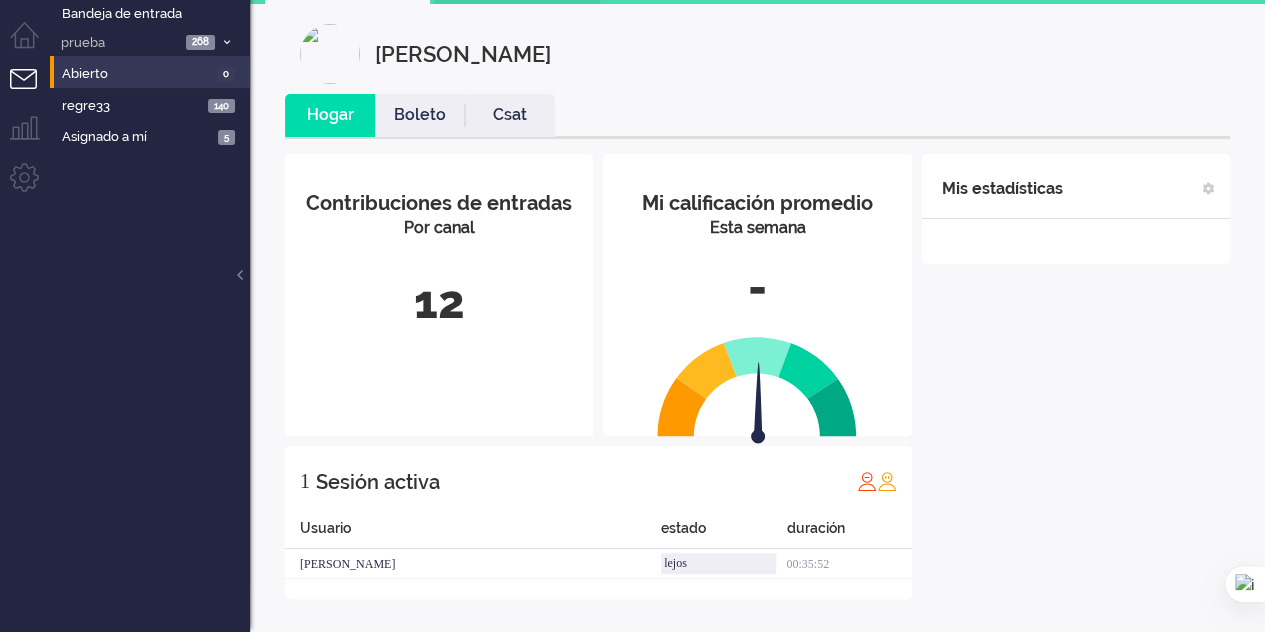 click at bounding box center (32, 91) 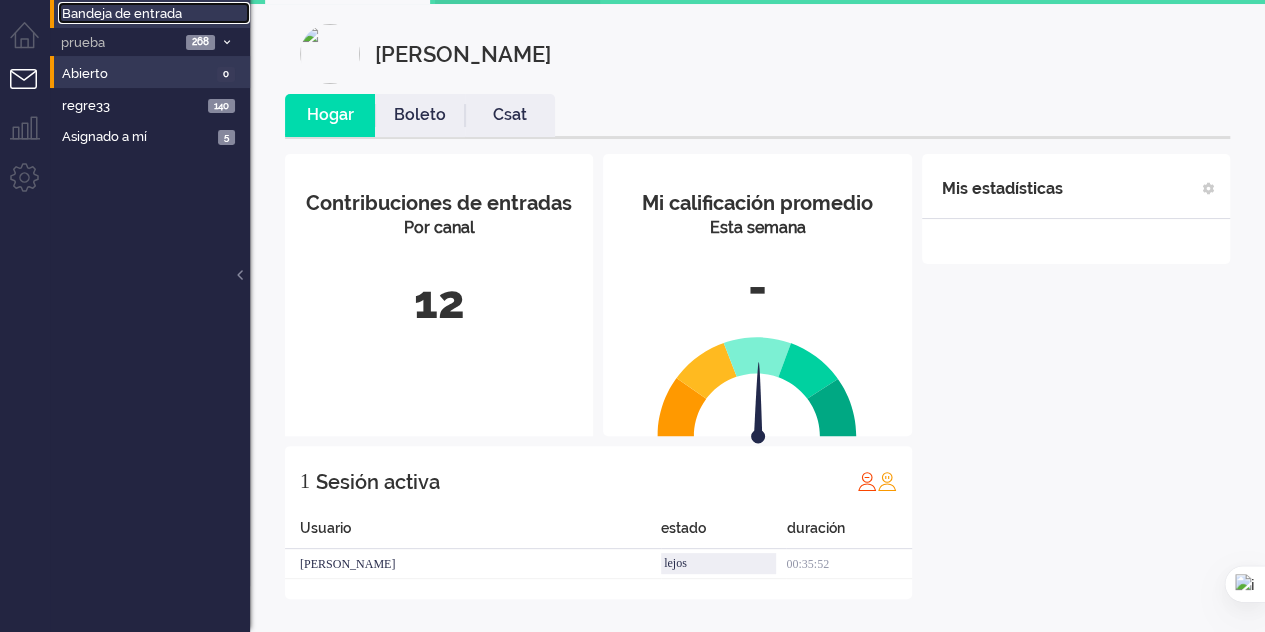 click on "Bandeja de entrada" at bounding box center [122, 13] 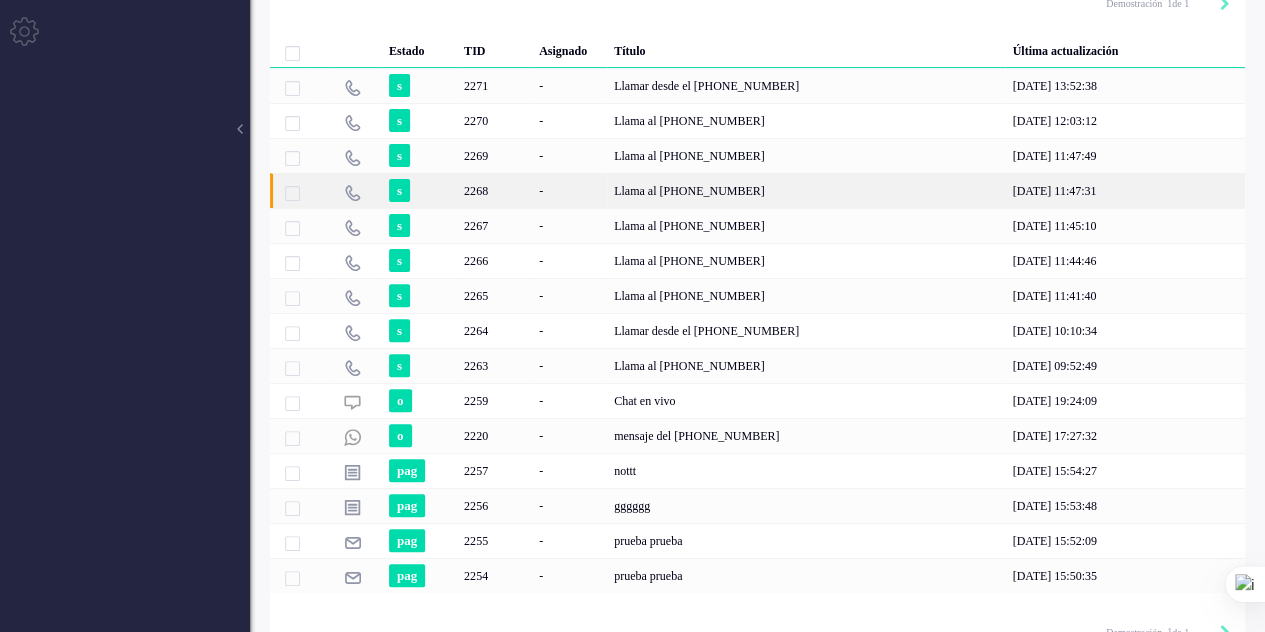 scroll, scrollTop: 218, scrollLeft: 0, axis: vertical 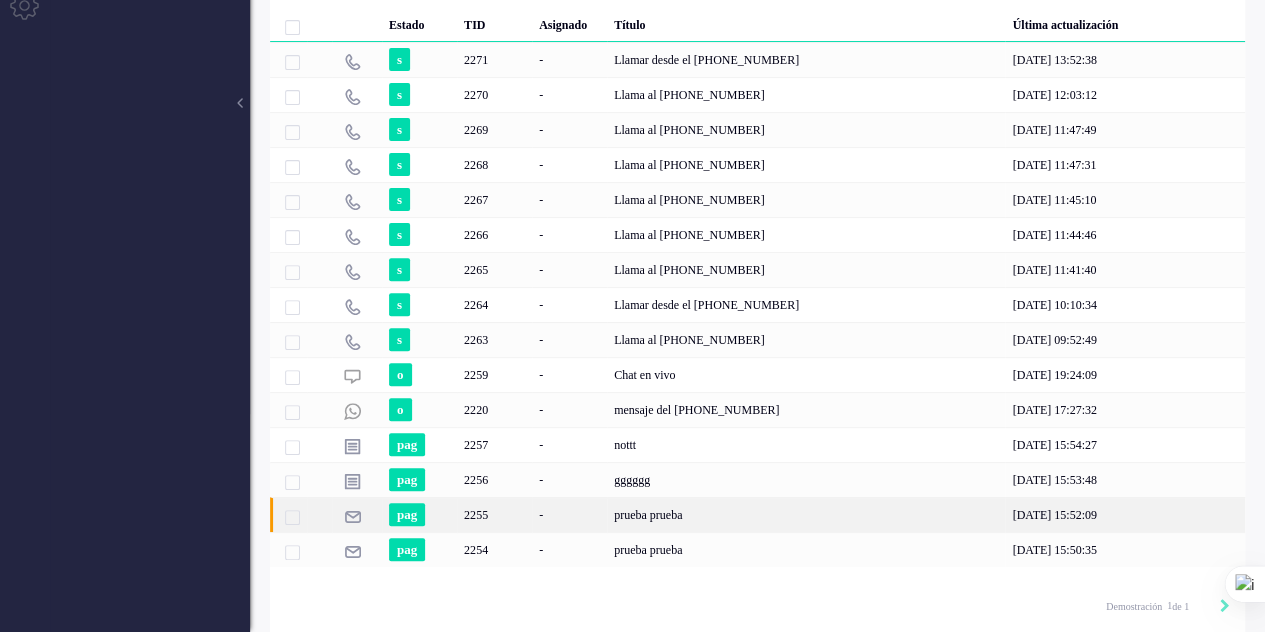 click on "-" 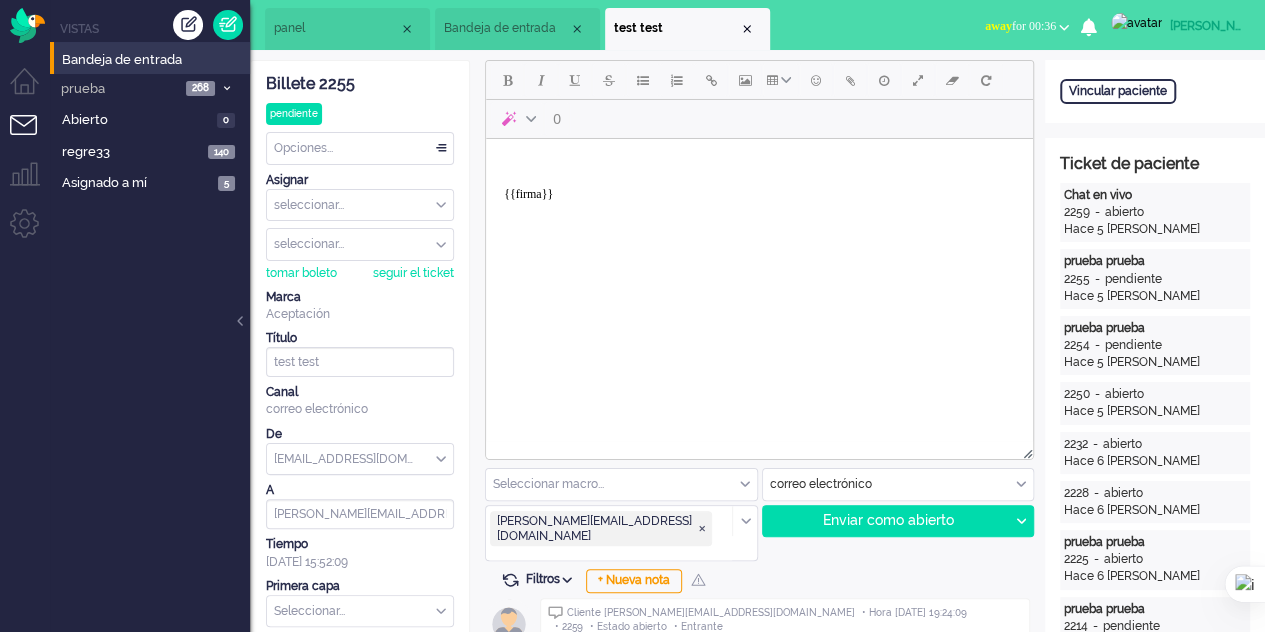 scroll, scrollTop: 0, scrollLeft: 0, axis: both 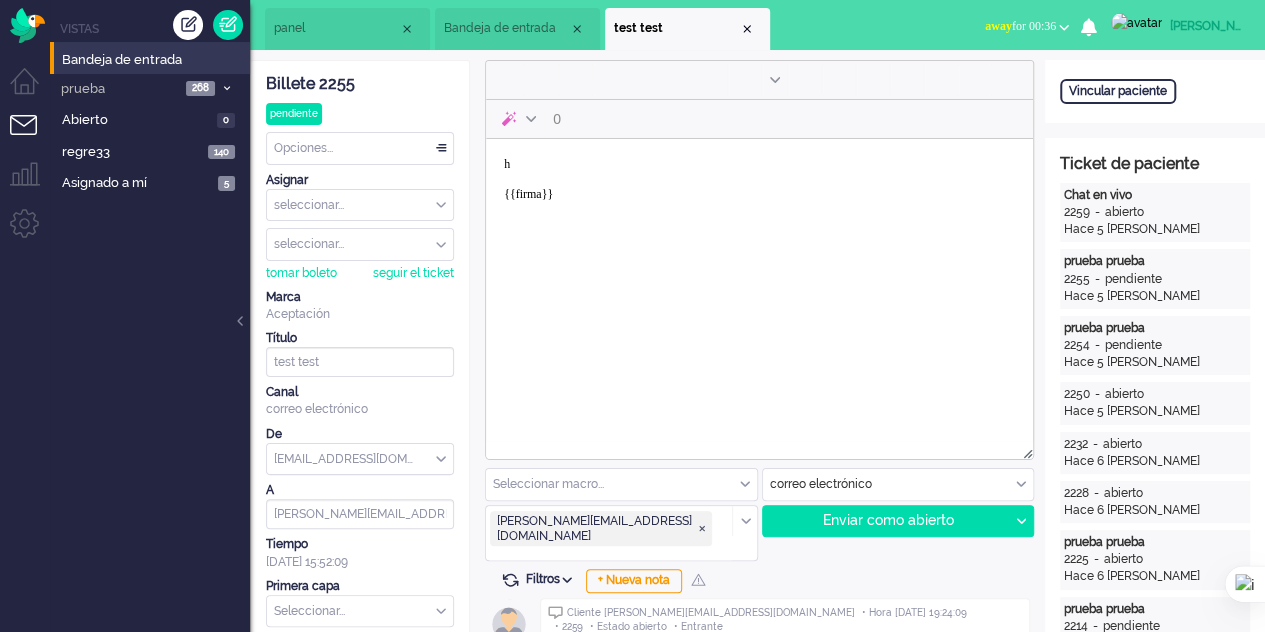 type 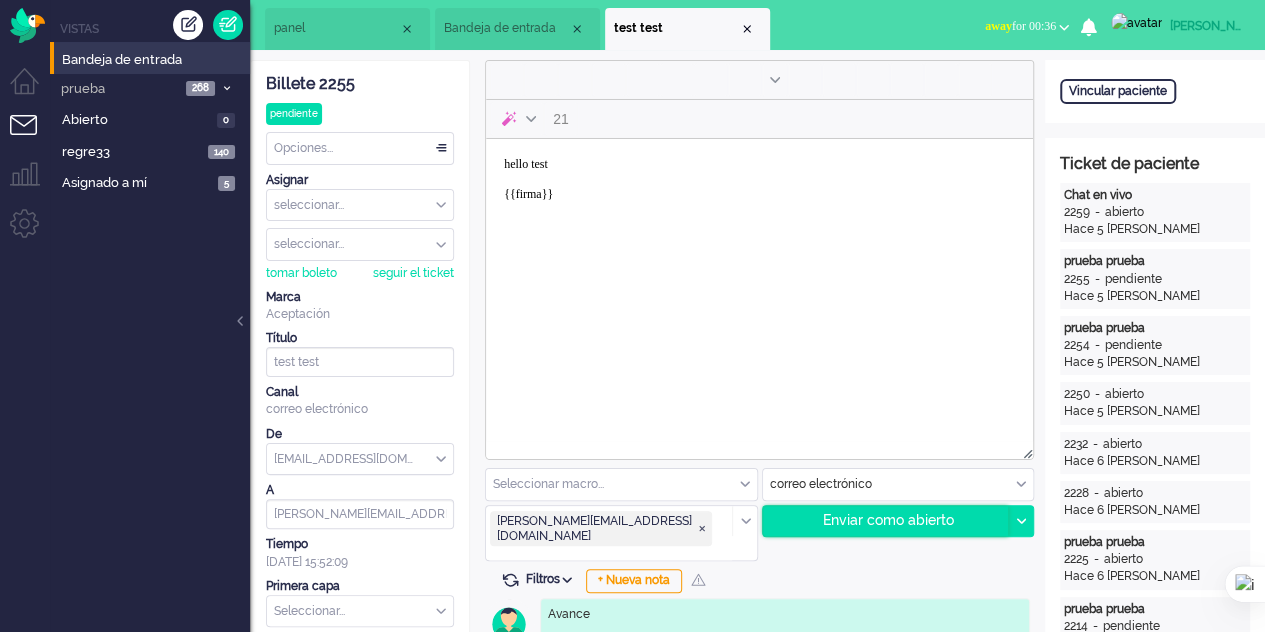 click on "Enviar como abierto" at bounding box center (886, 521) 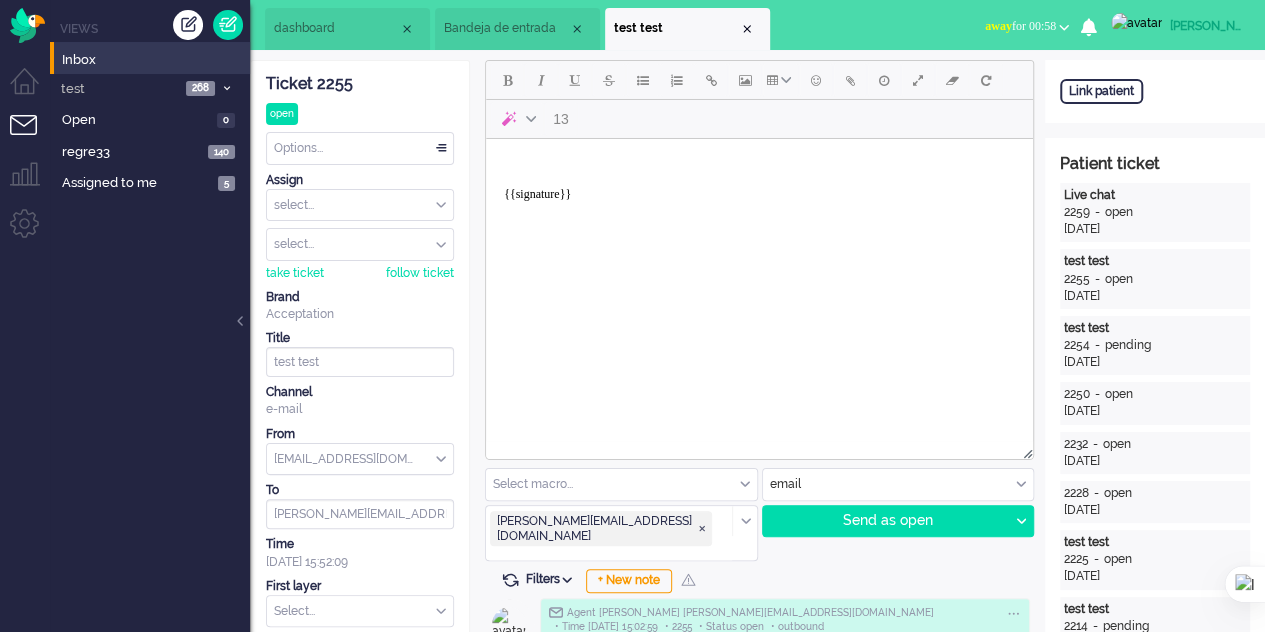 click on "{{signature}}" at bounding box center (759, 187) 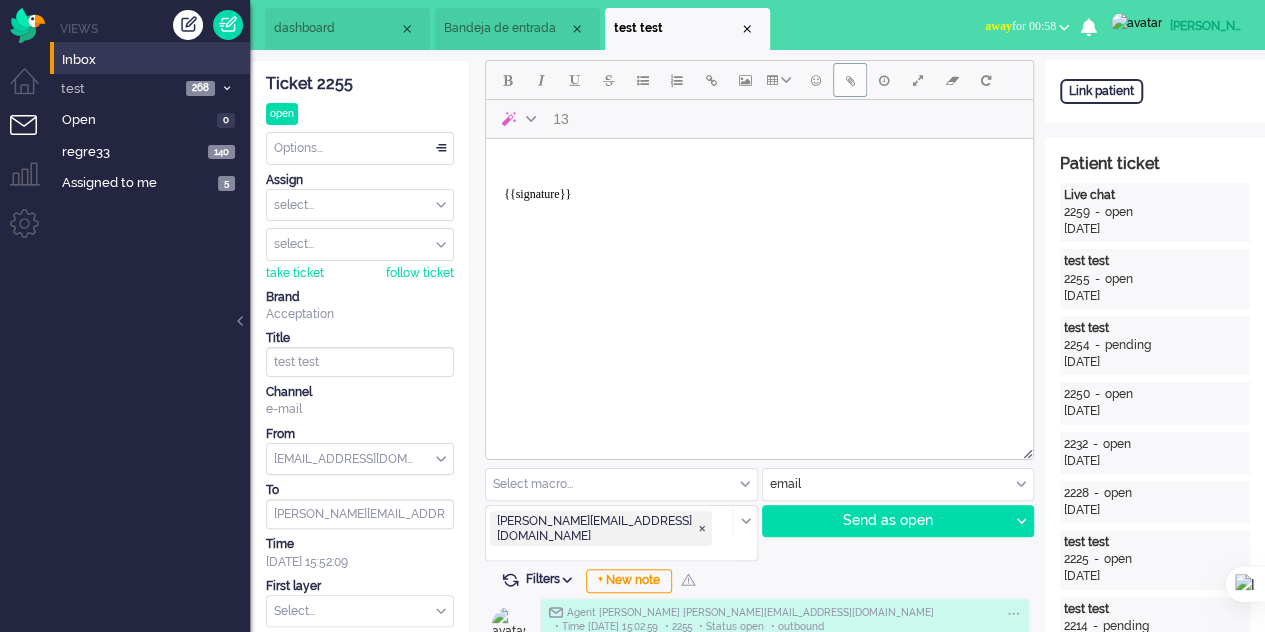 click at bounding box center [850, 80] 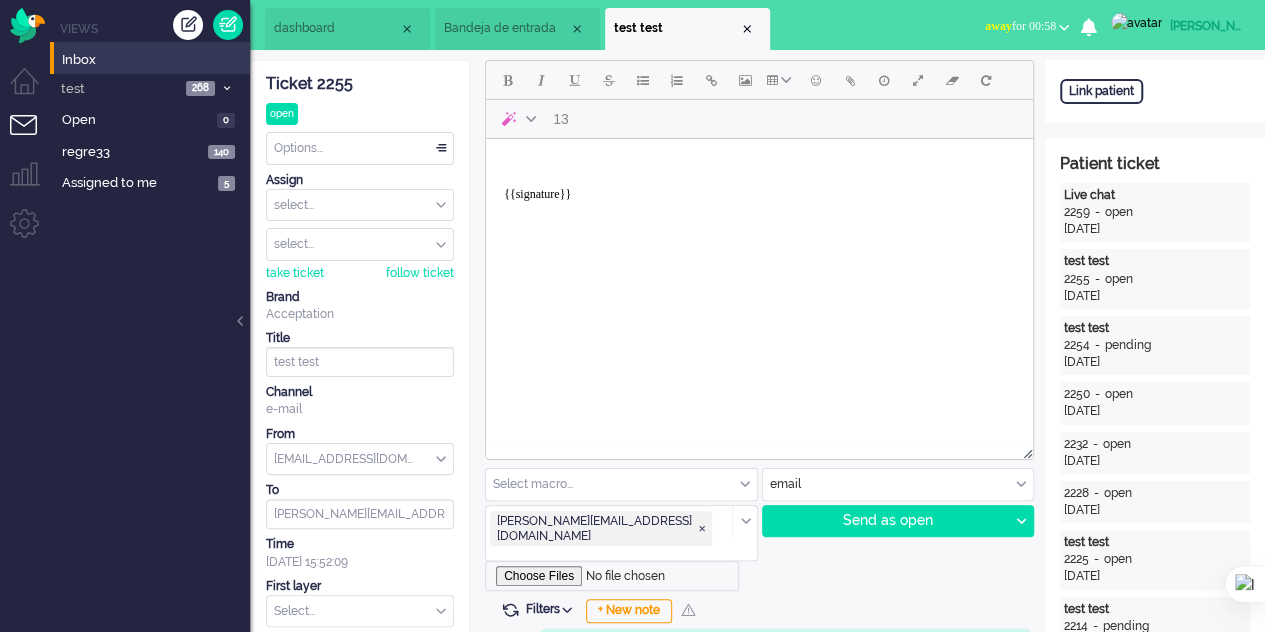 click on "{{signature}}" at bounding box center [759, 187] 